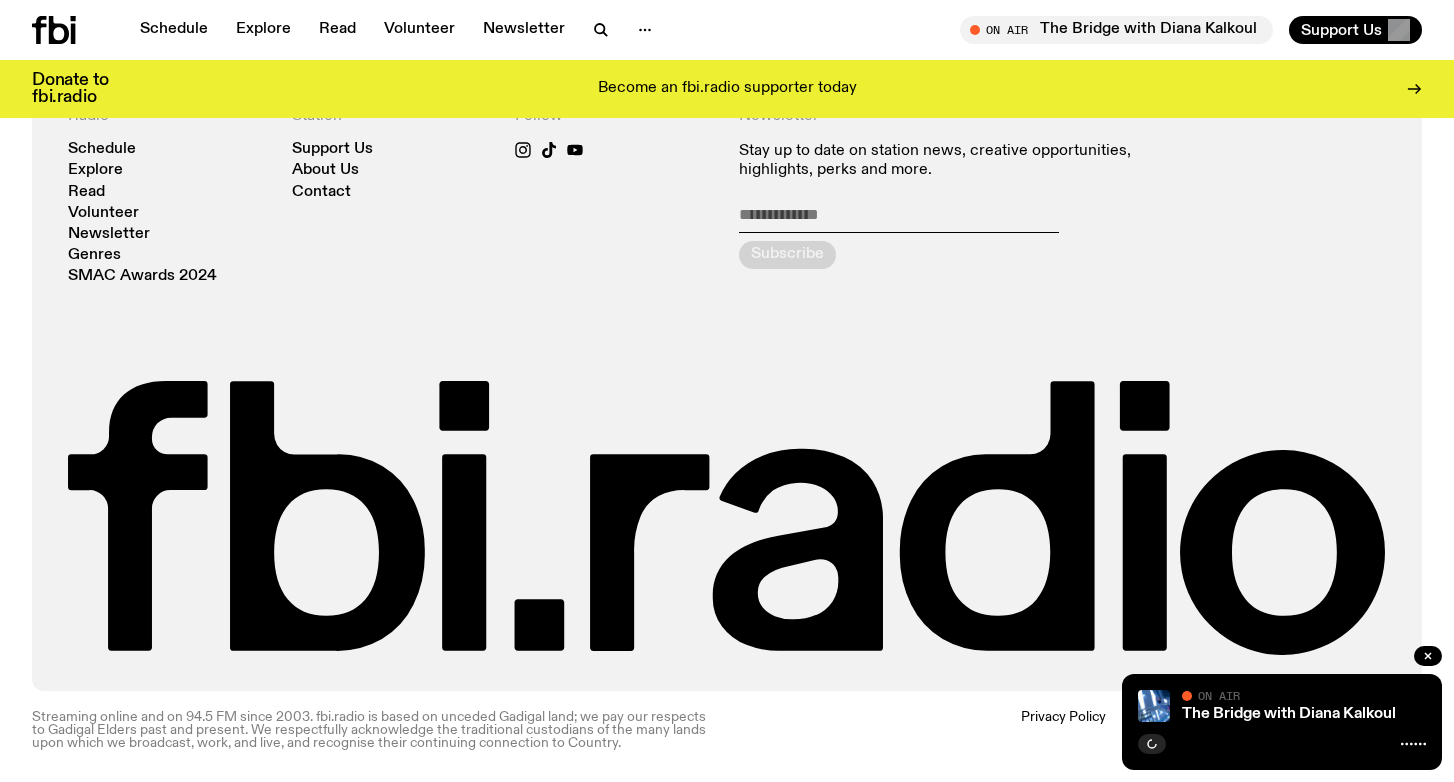 scroll, scrollTop: 4393, scrollLeft: 0, axis: vertical 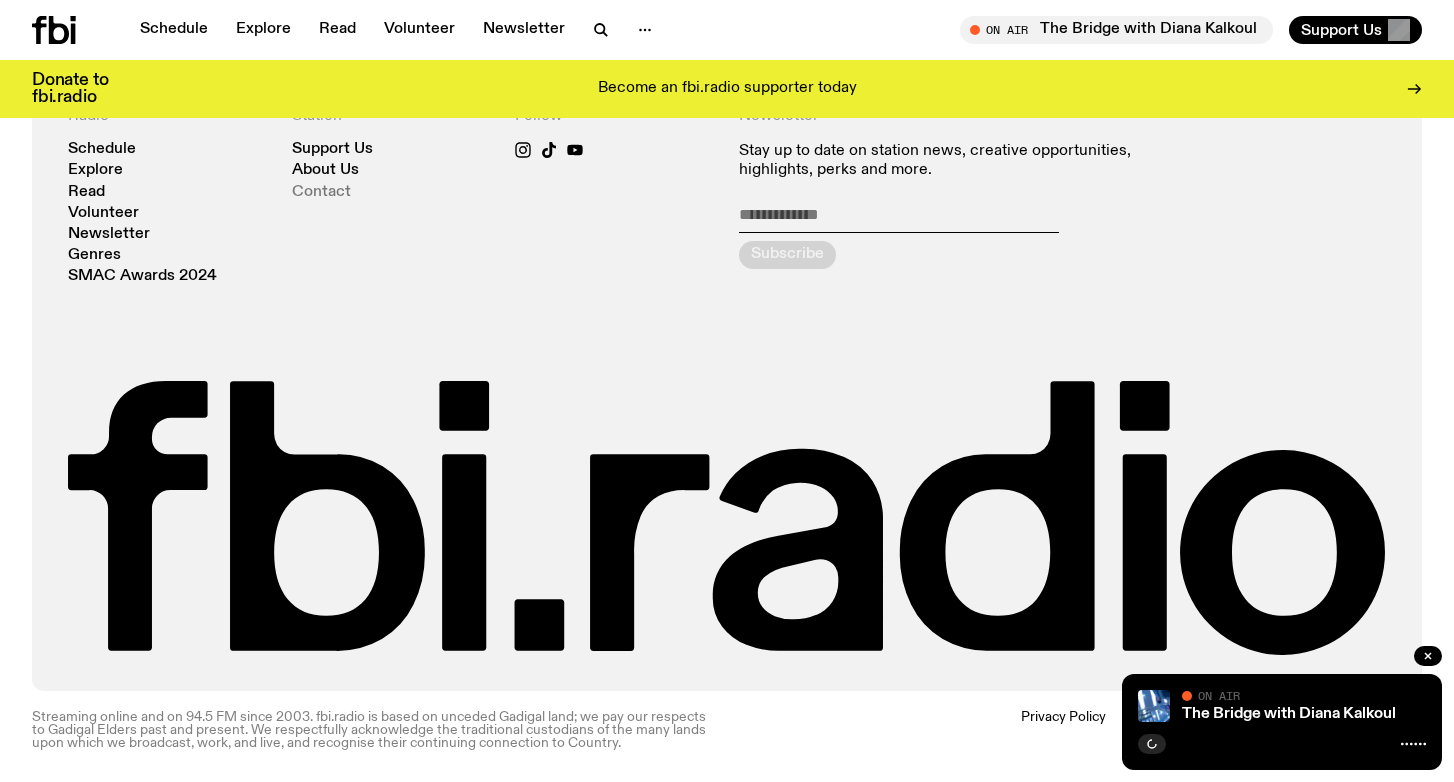 click on "Contact" at bounding box center (321, 192) 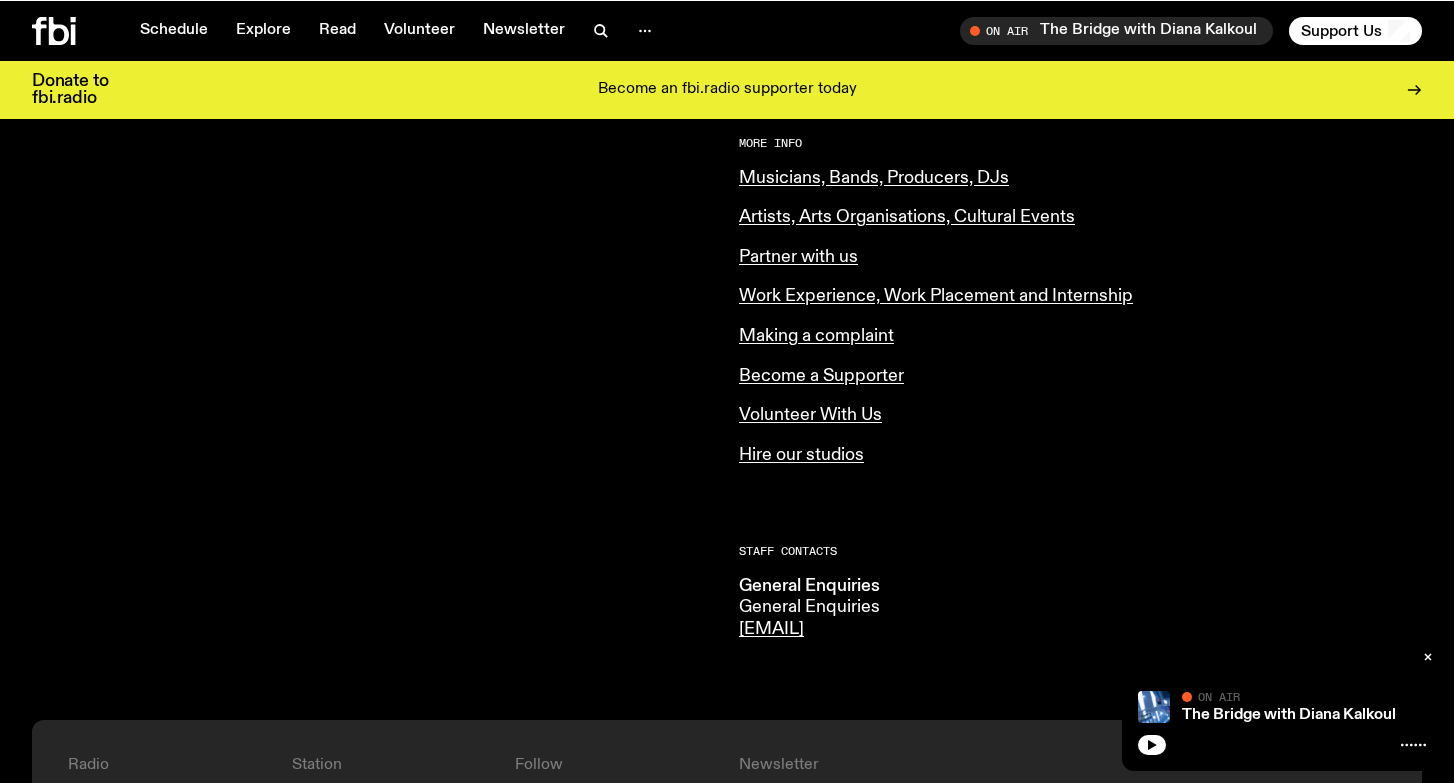 scroll, scrollTop: 794, scrollLeft: 0, axis: vertical 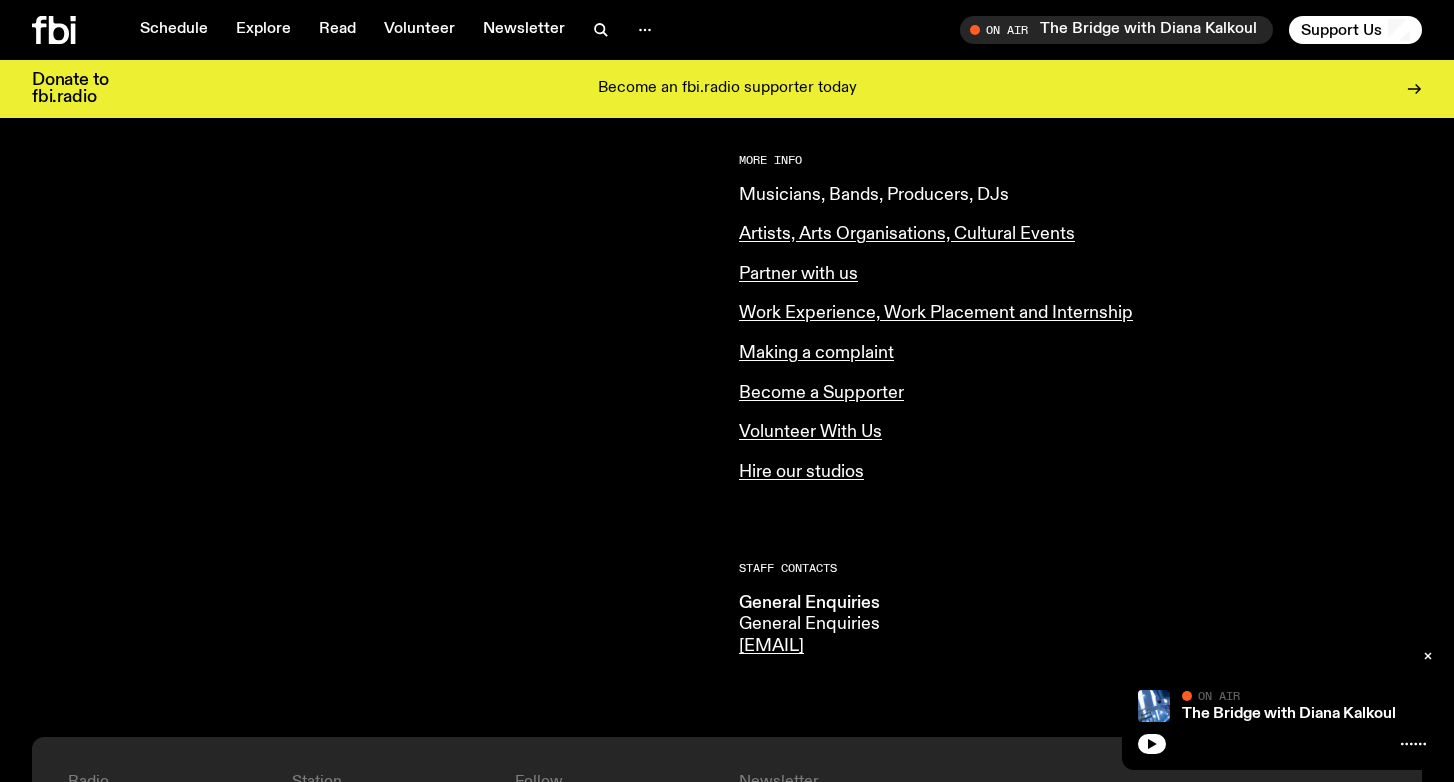 click on "Musicians, Bands, Producers, DJs" 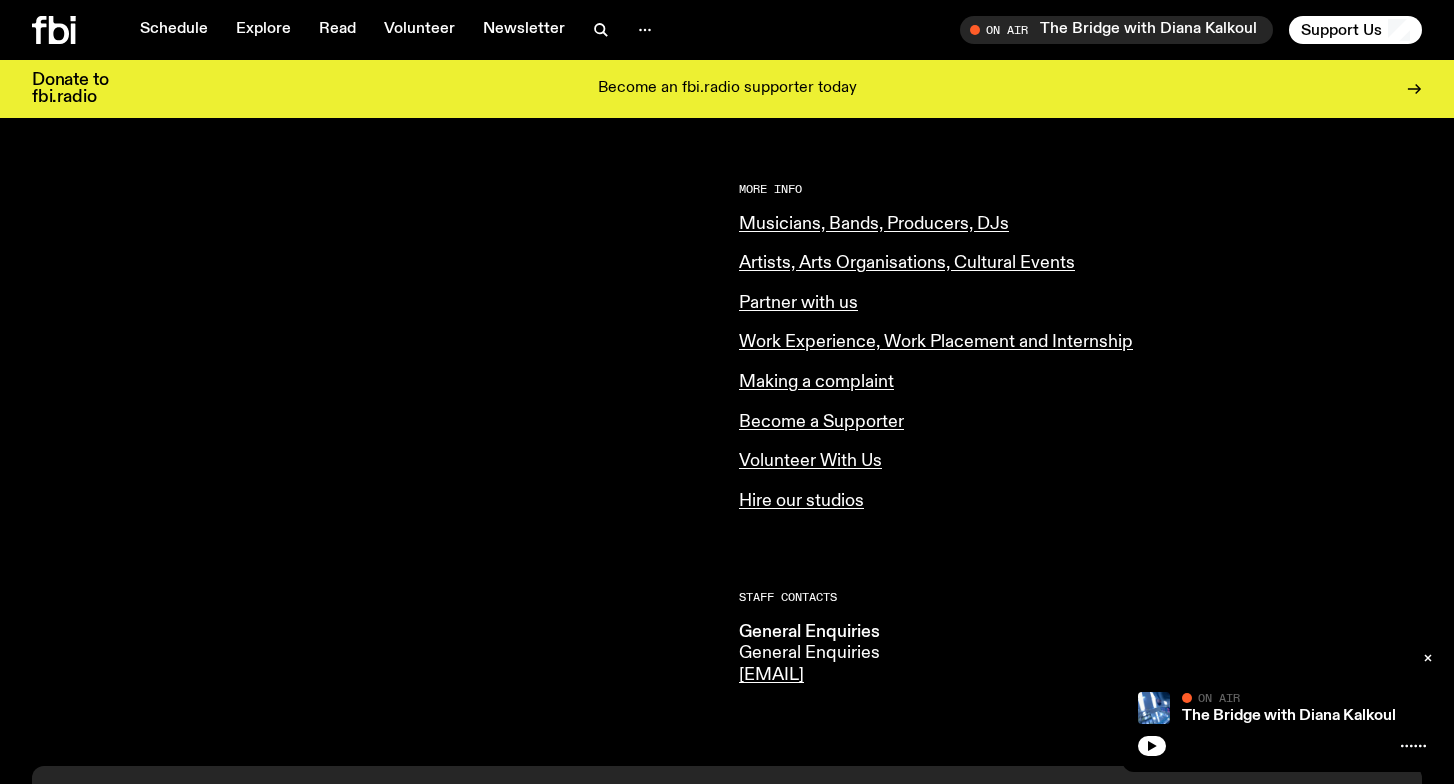 scroll, scrollTop: 766, scrollLeft: 0, axis: vertical 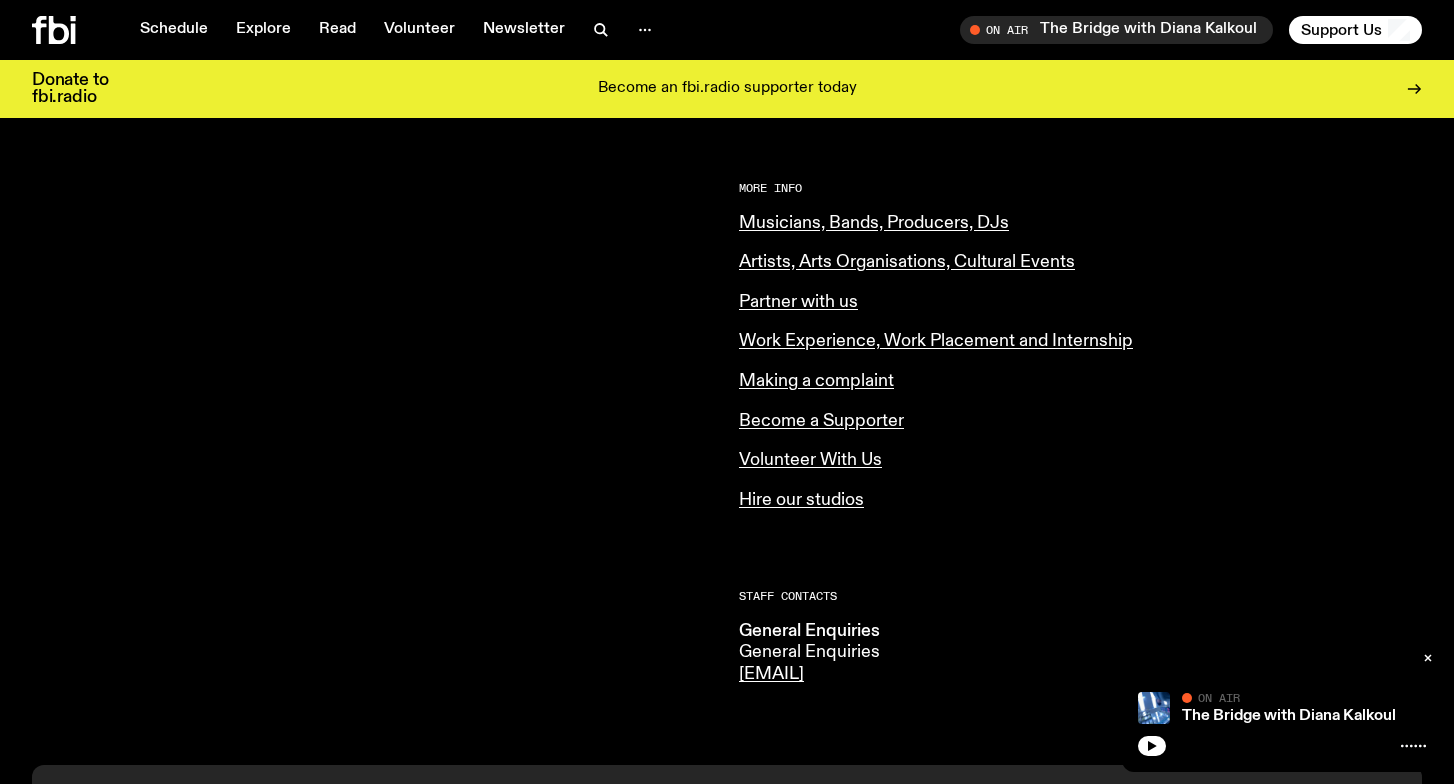 click on "More Info Musicians, Bands, Producers, DJs Artists, Arts Organisations, Cultural Events Partner with us Work Experience, Work Placement and Internship Making a complaint Become a Supporter Volunteer With Us Hire our studios" 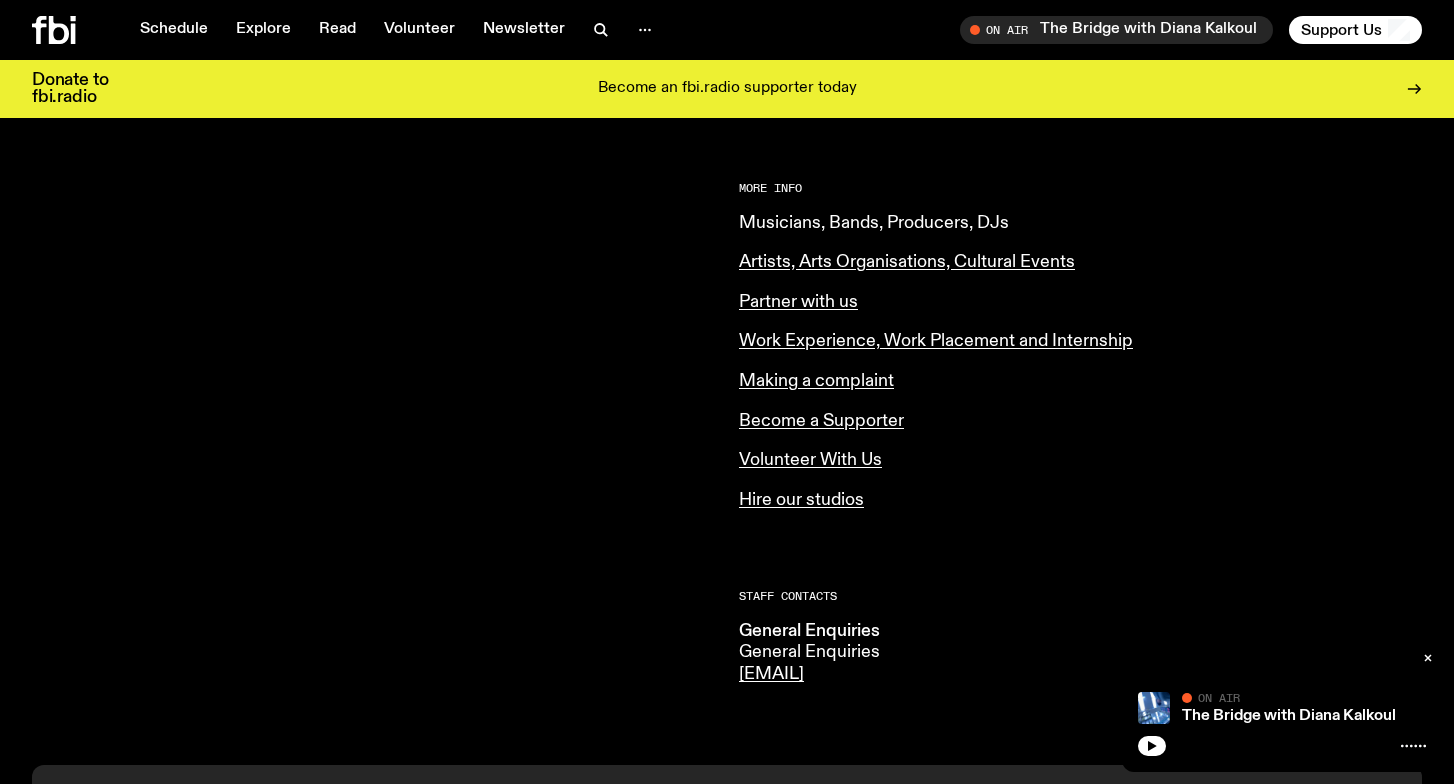 click on "Musicians, Bands, Producers, DJs" 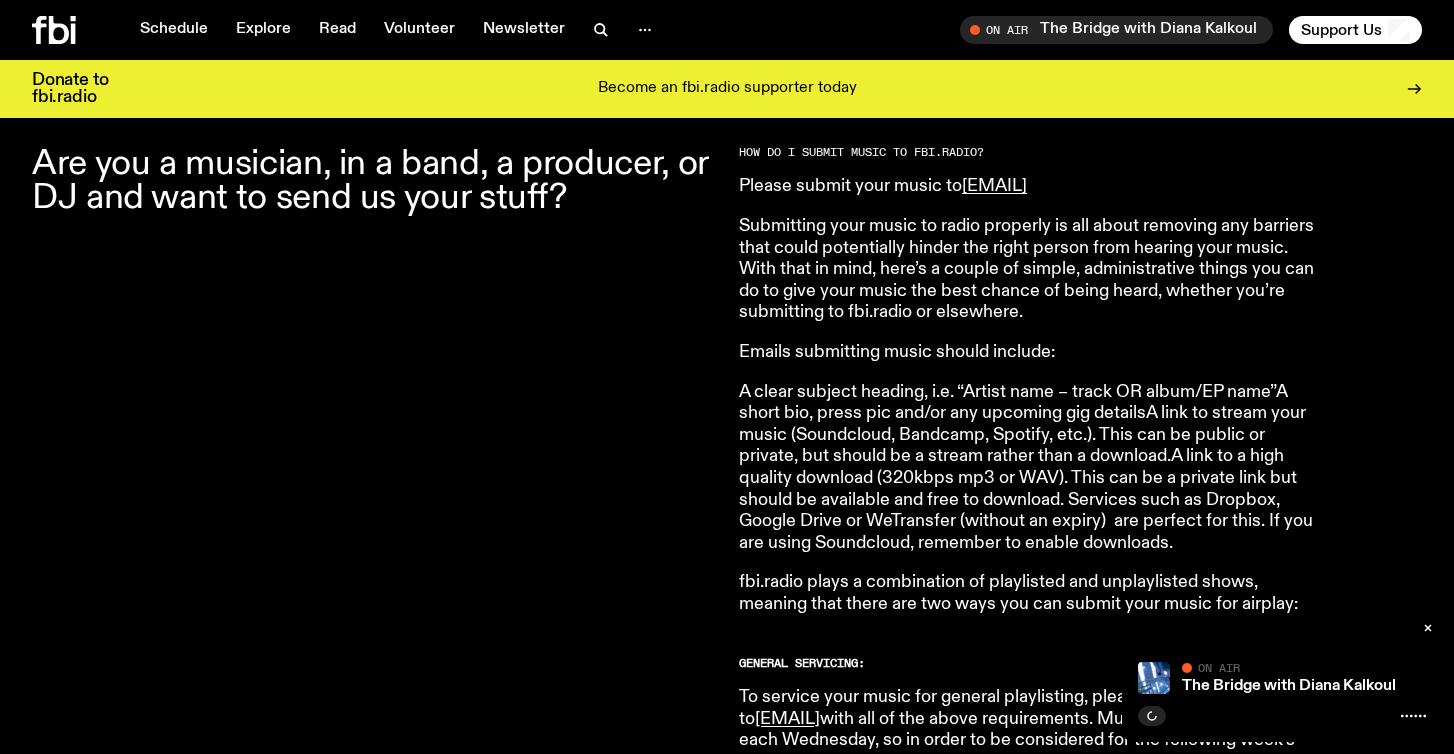 scroll, scrollTop: 673, scrollLeft: 0, axis: vertical 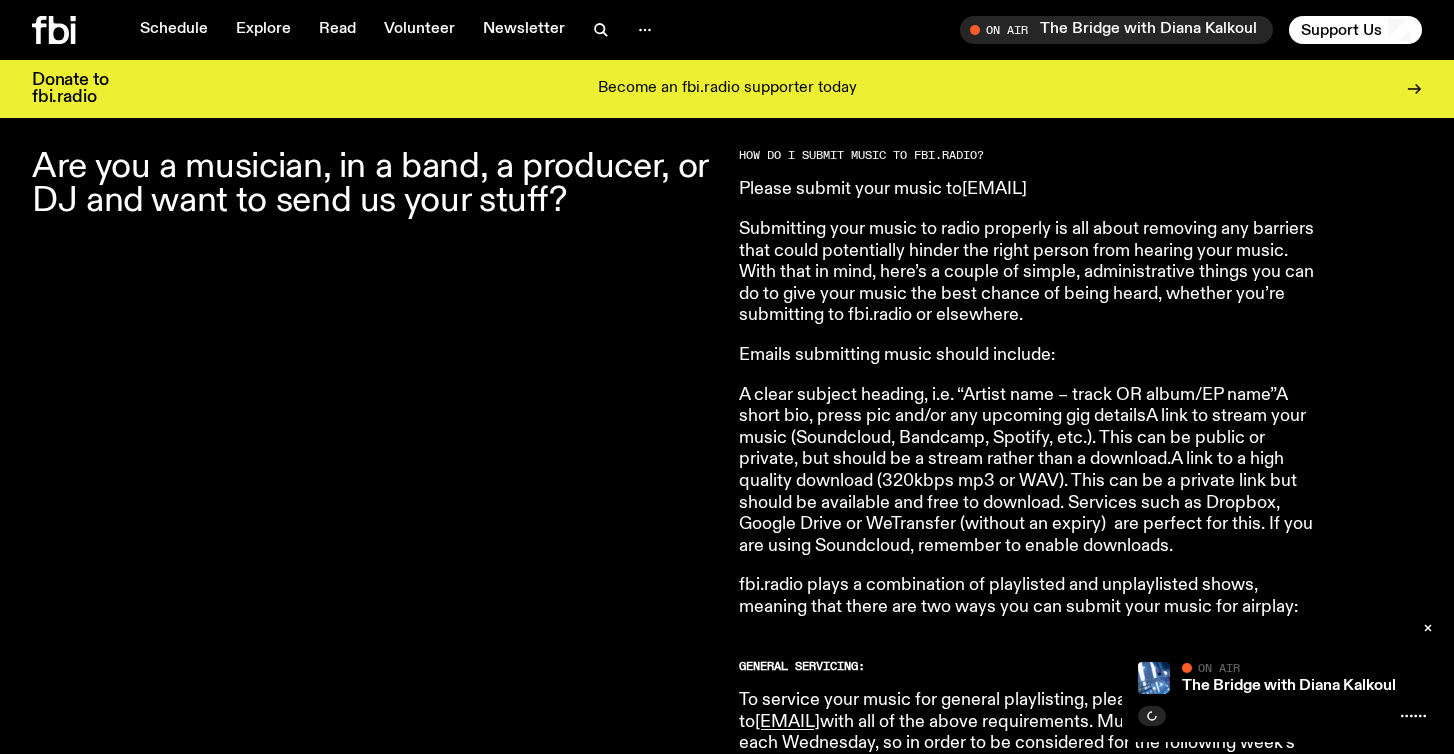 click on "[EMAIL]" at bounding box center (994, 189) 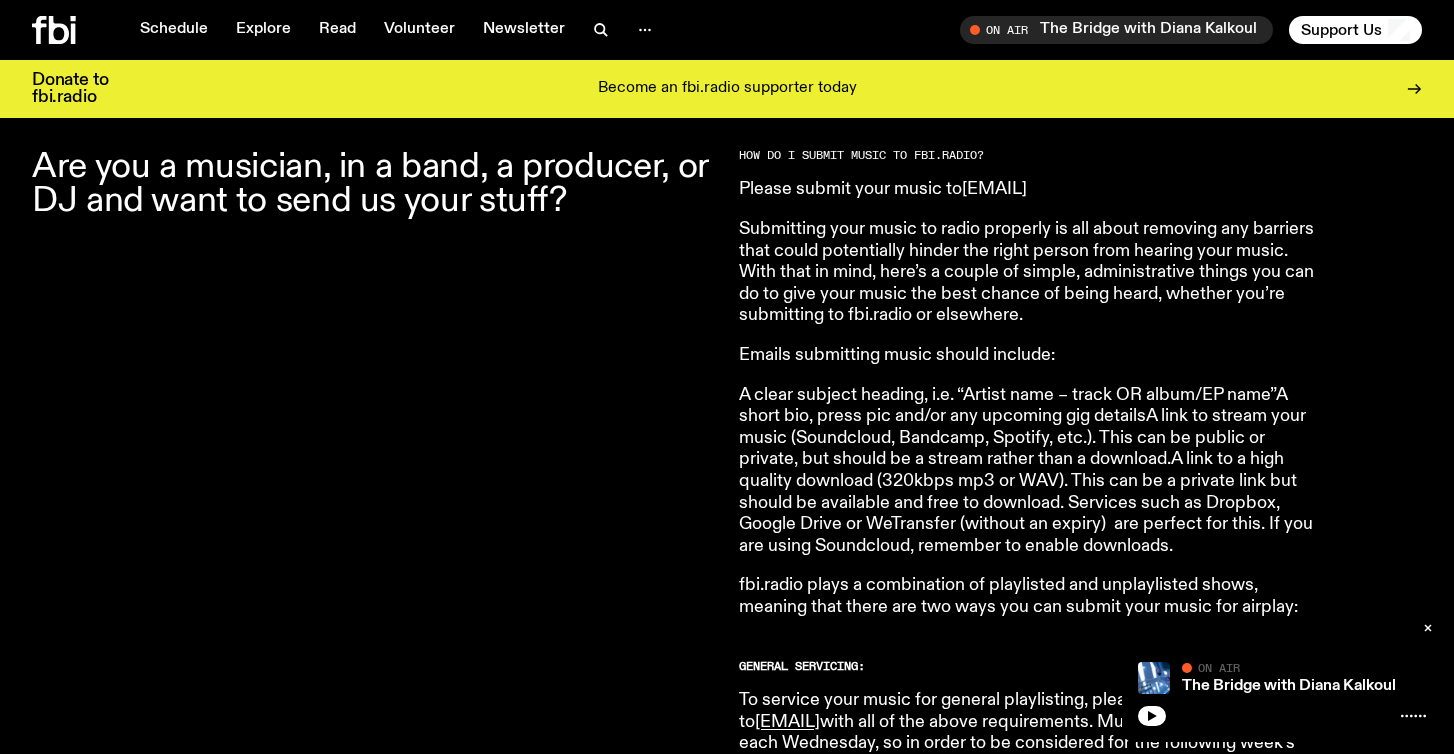 click on "[EMAIL]" at bounding box center (994, 189) 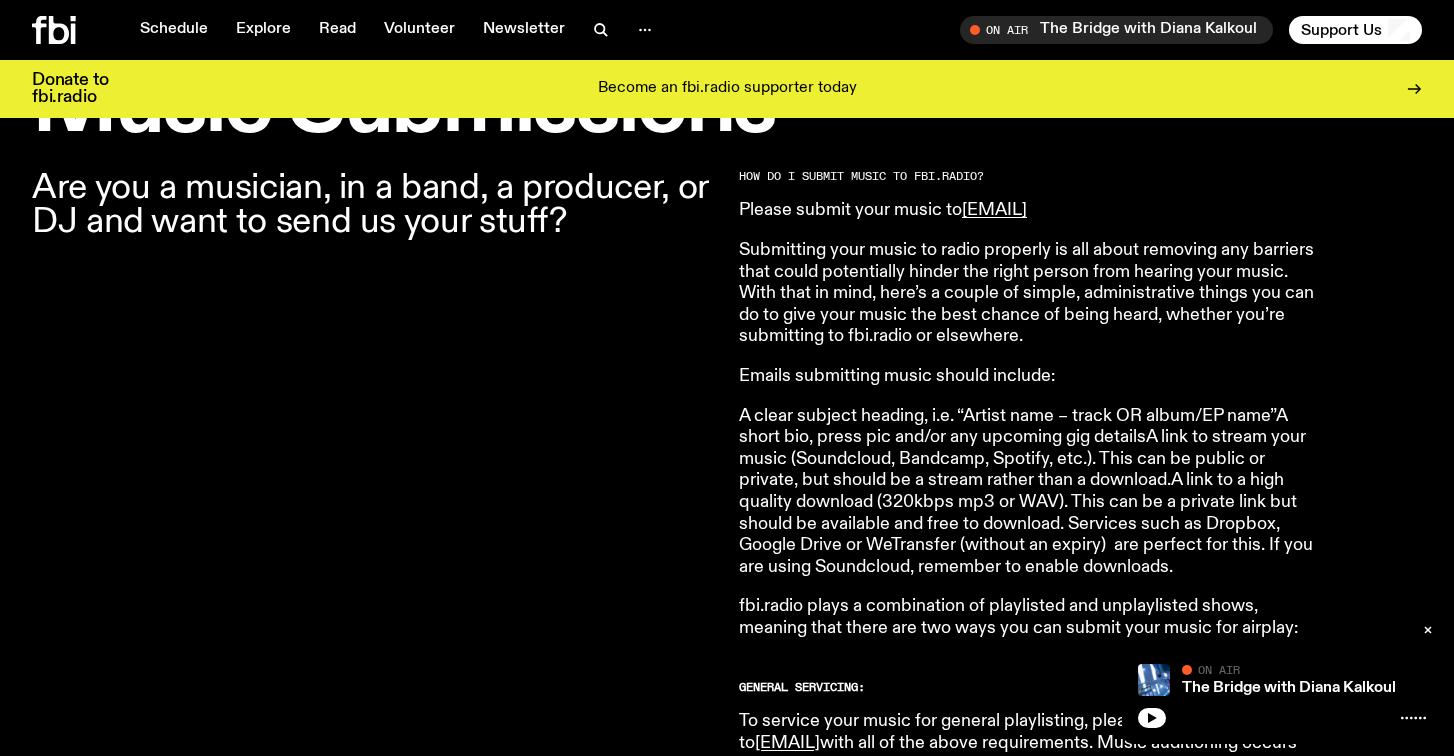 scroll, scrollTop: 657, scrollLeft: 0, axis: vertical 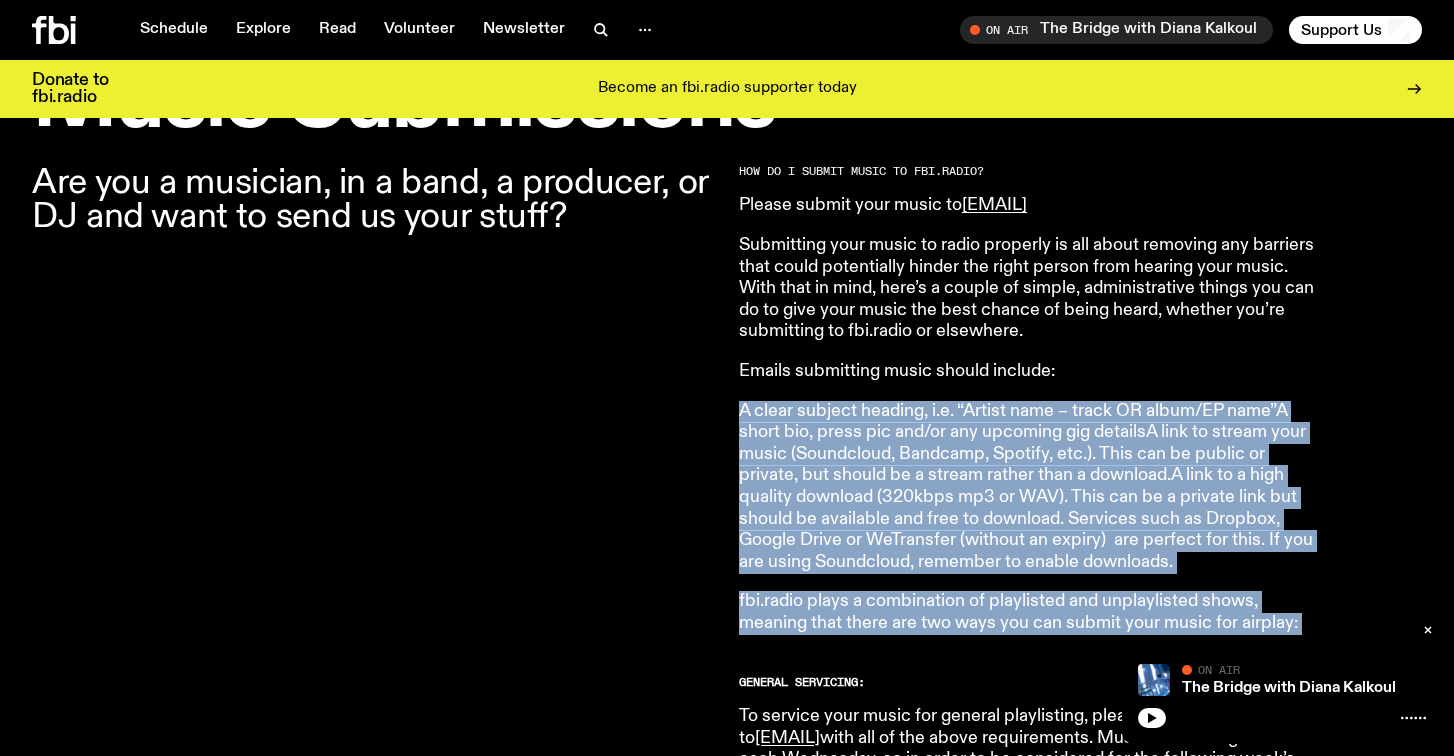 drag, startPoint x: 739, startPoint y: 405, endPoint x: 1326, endPoint y: 627, distance: 627.5771 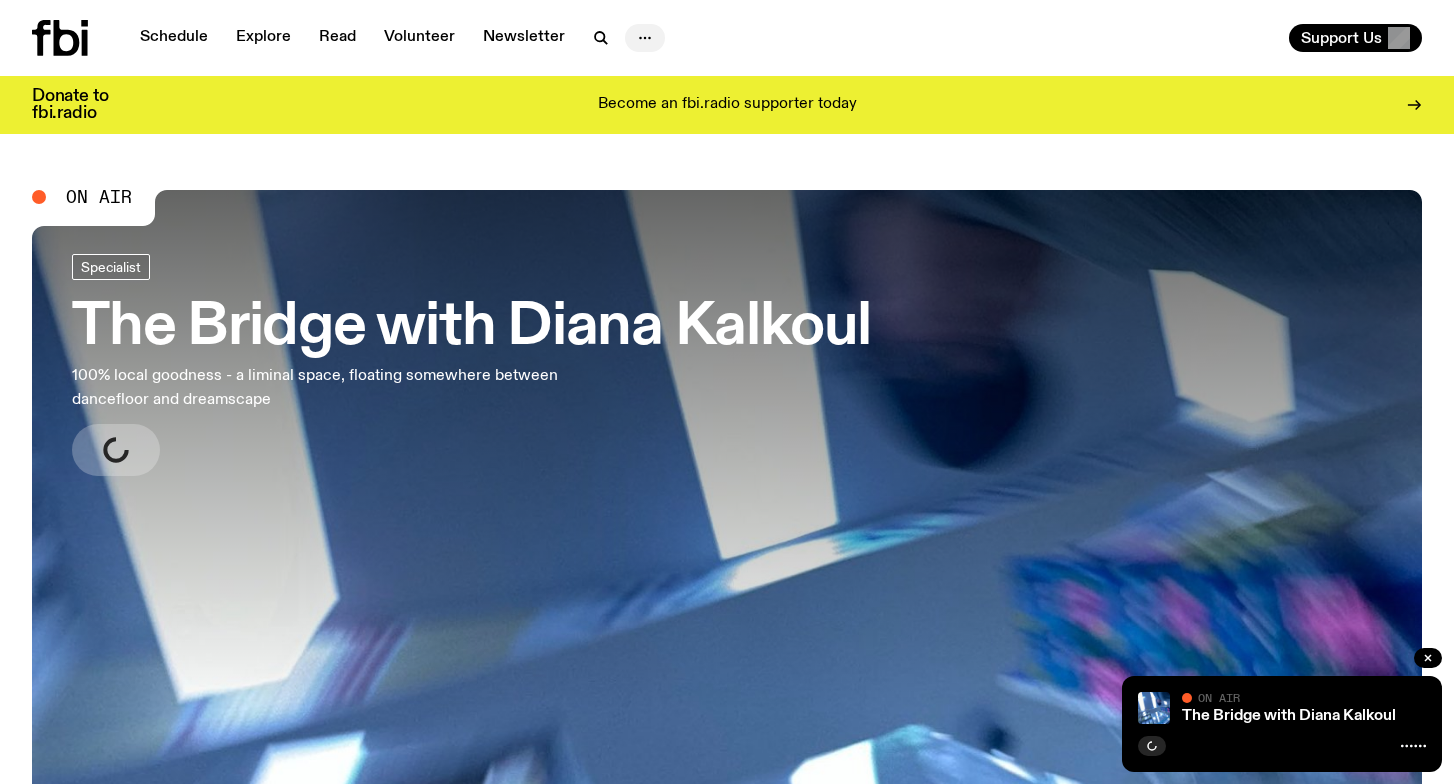 scroll, scrollTop: 0, scrollLeft: 0, axis: both 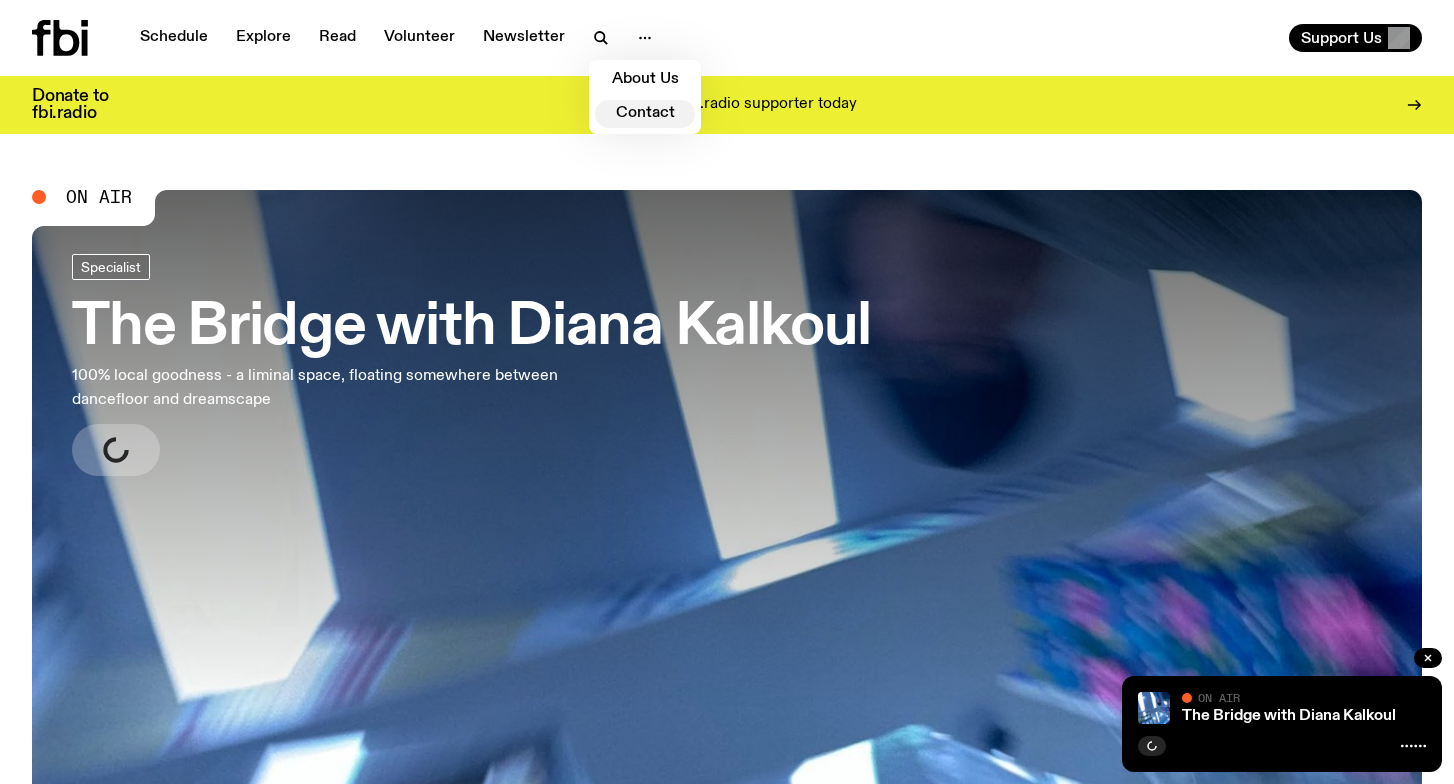 click on "Contact" 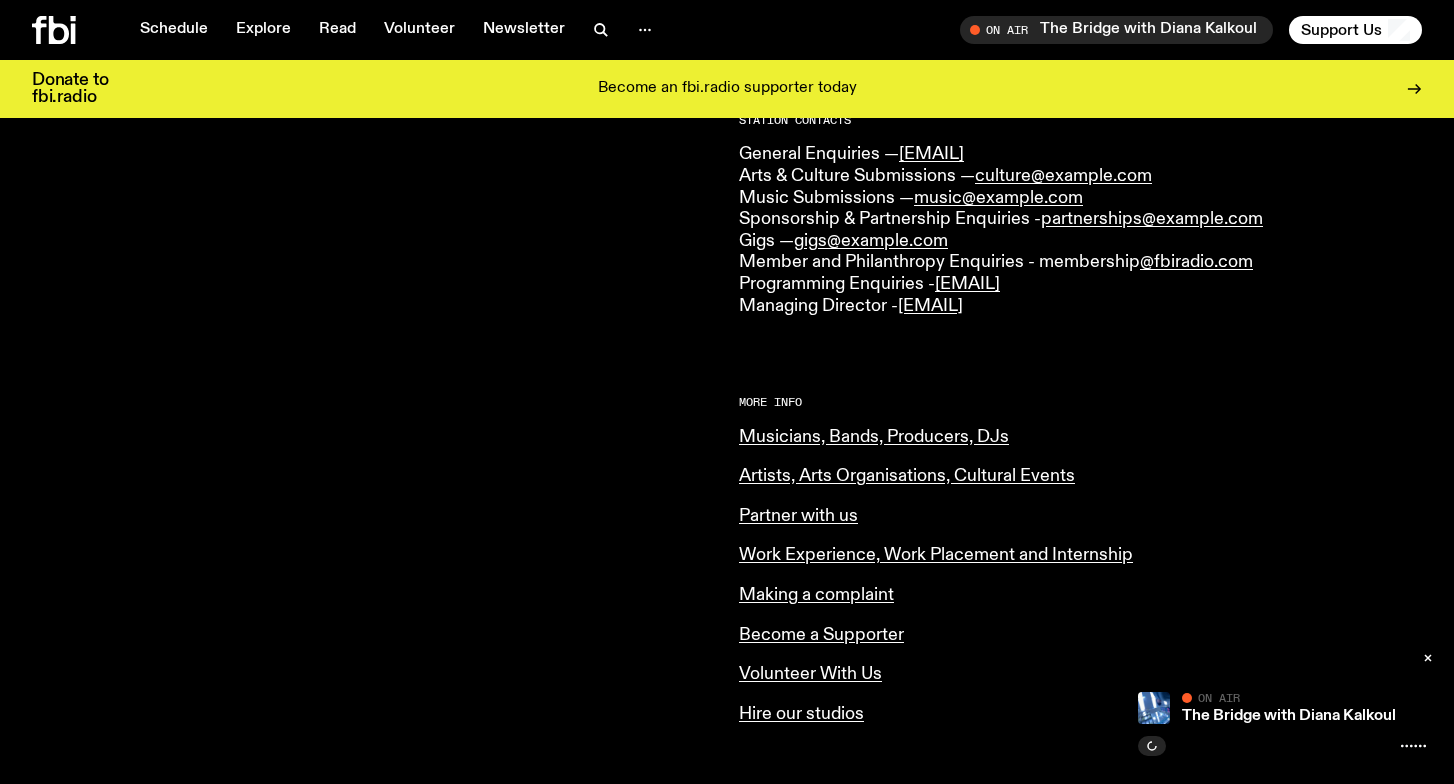 scroll, scrollTop: 551, scrollLeft: 0, axis: vertical 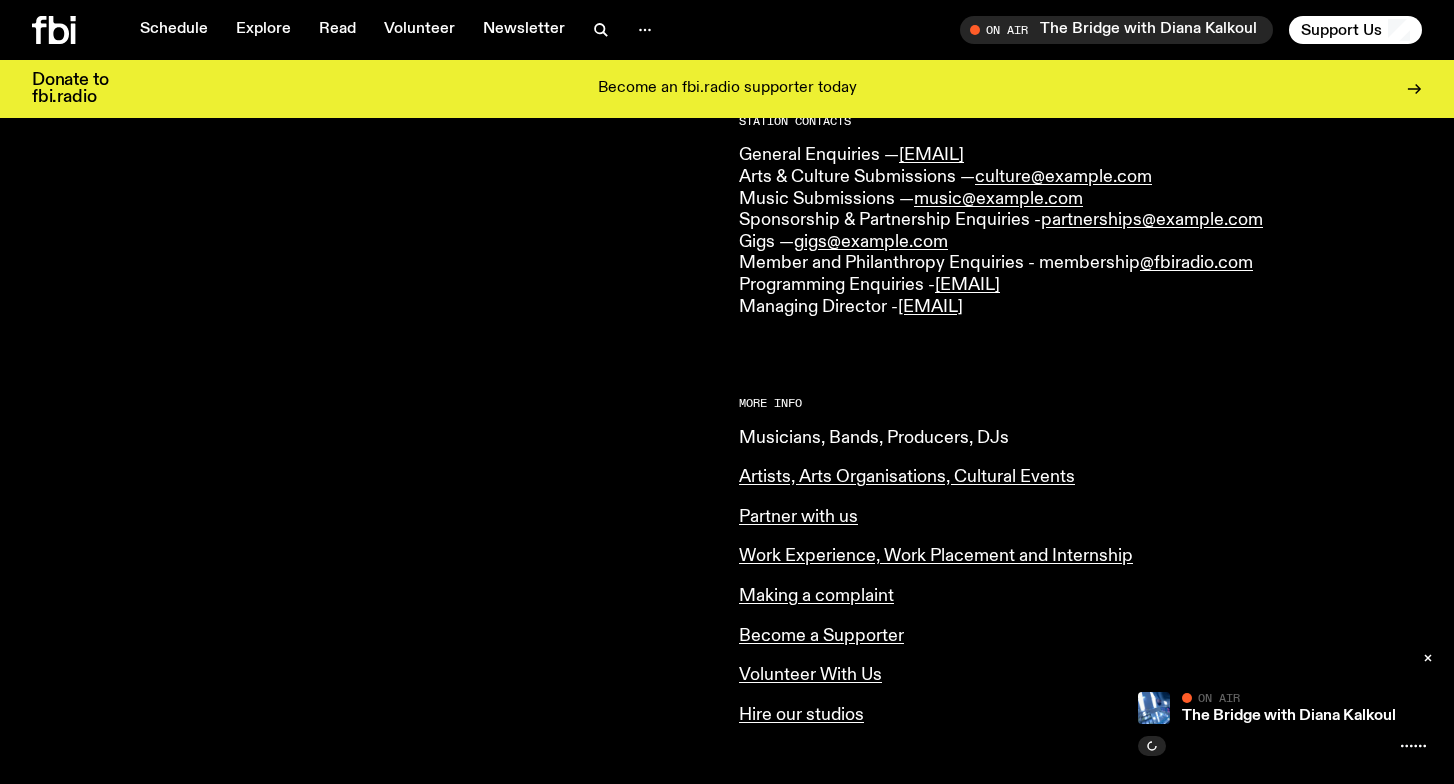 click on "Musicians, Bands, Producers, DJs" 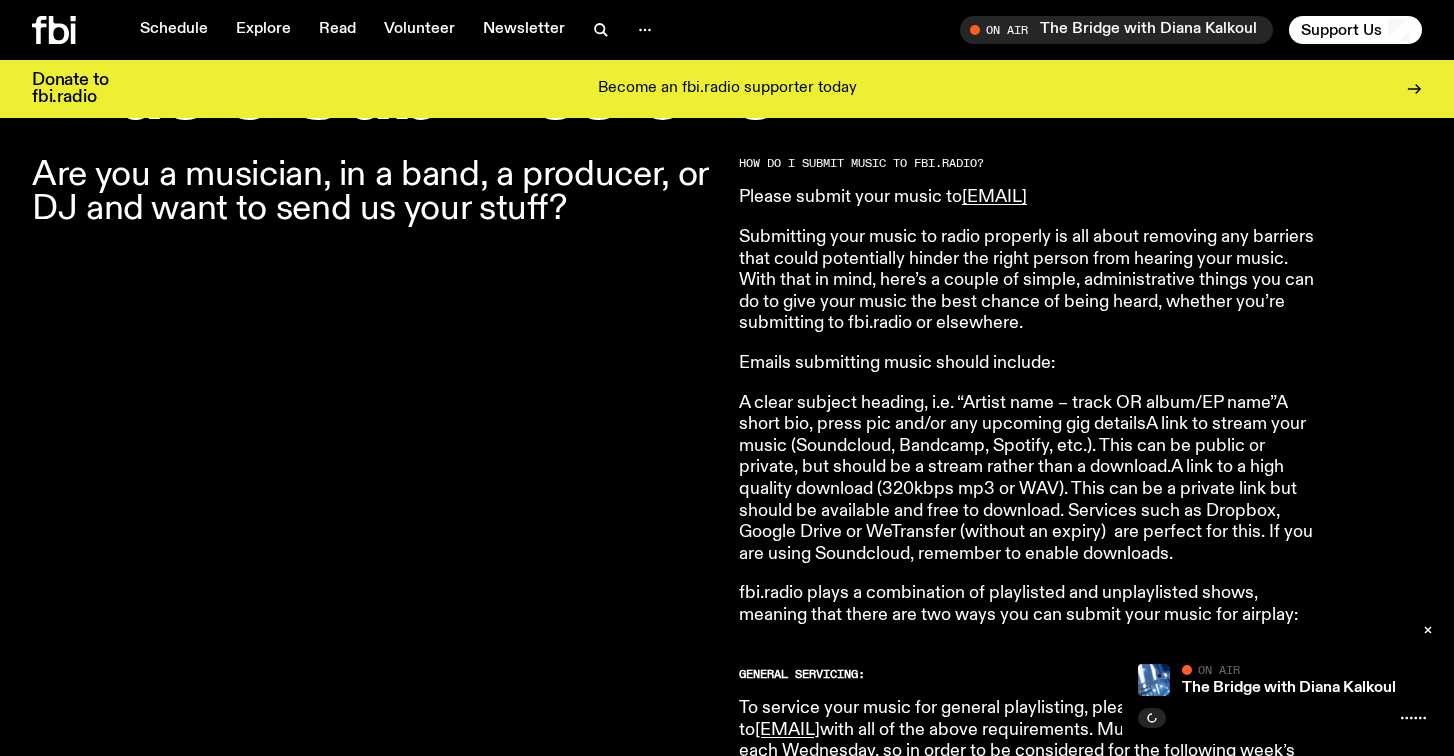 scroll, scrollTop: 671, scrollLeft: 0, axis: vertical 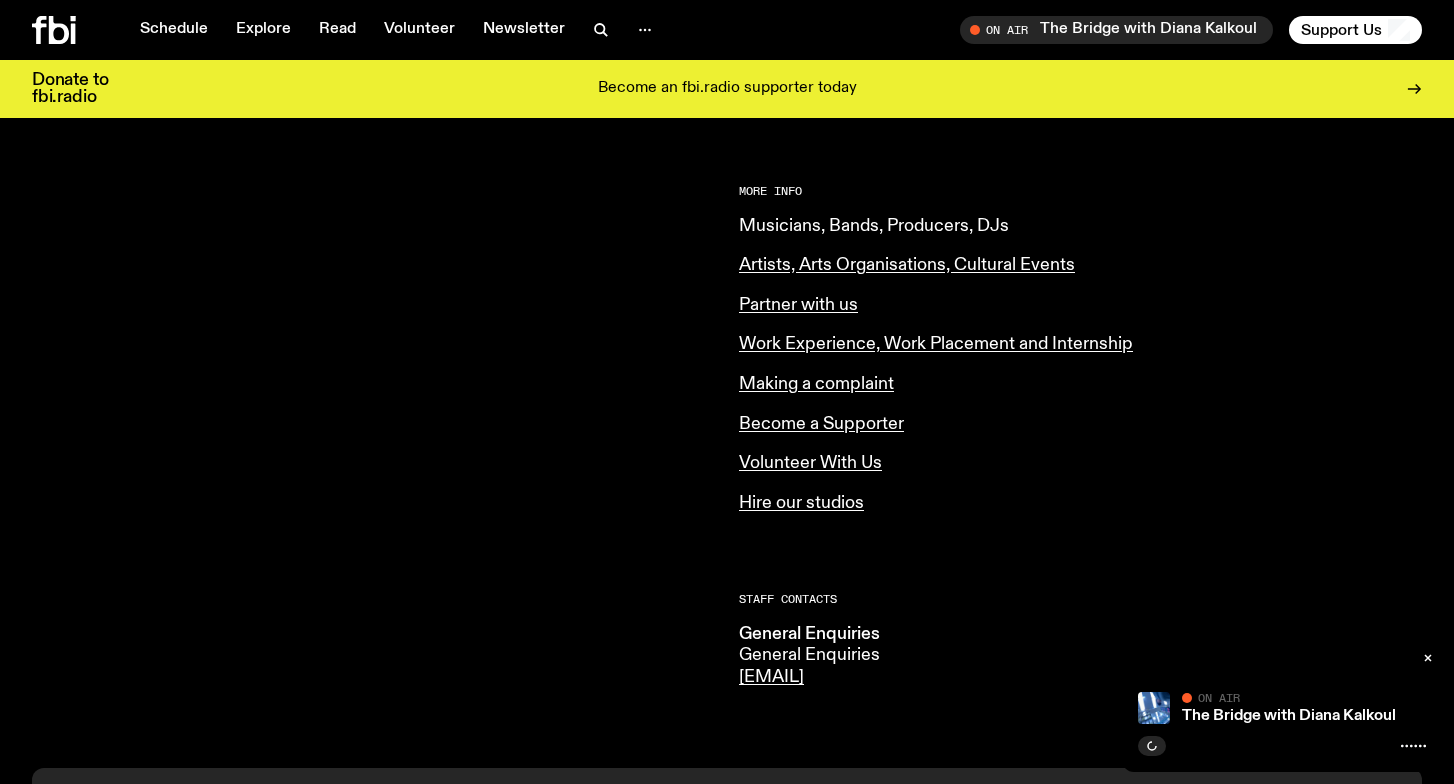 click on "Musicians, Bands, Producers, DJs" 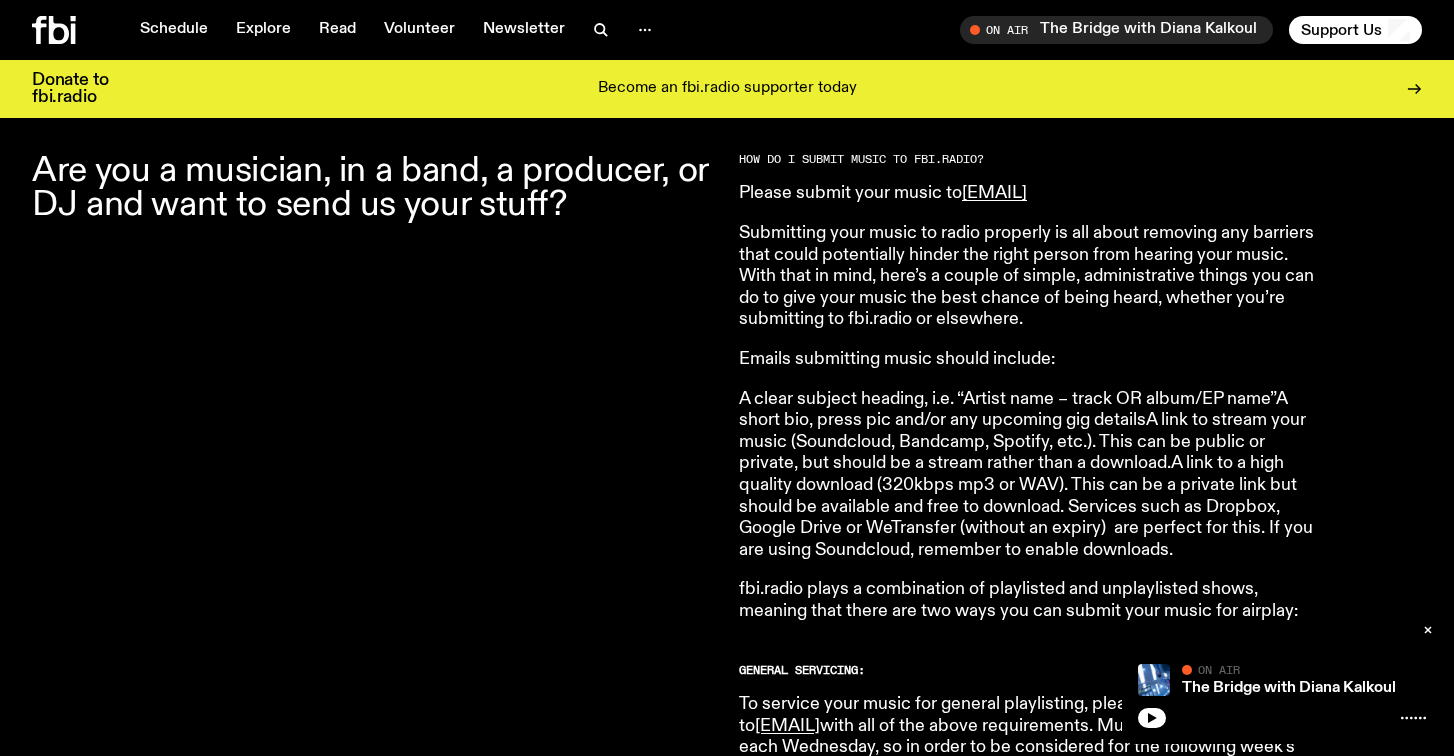 scroll, scrollTop: 676, scrollLeft: 0, axis: vertical 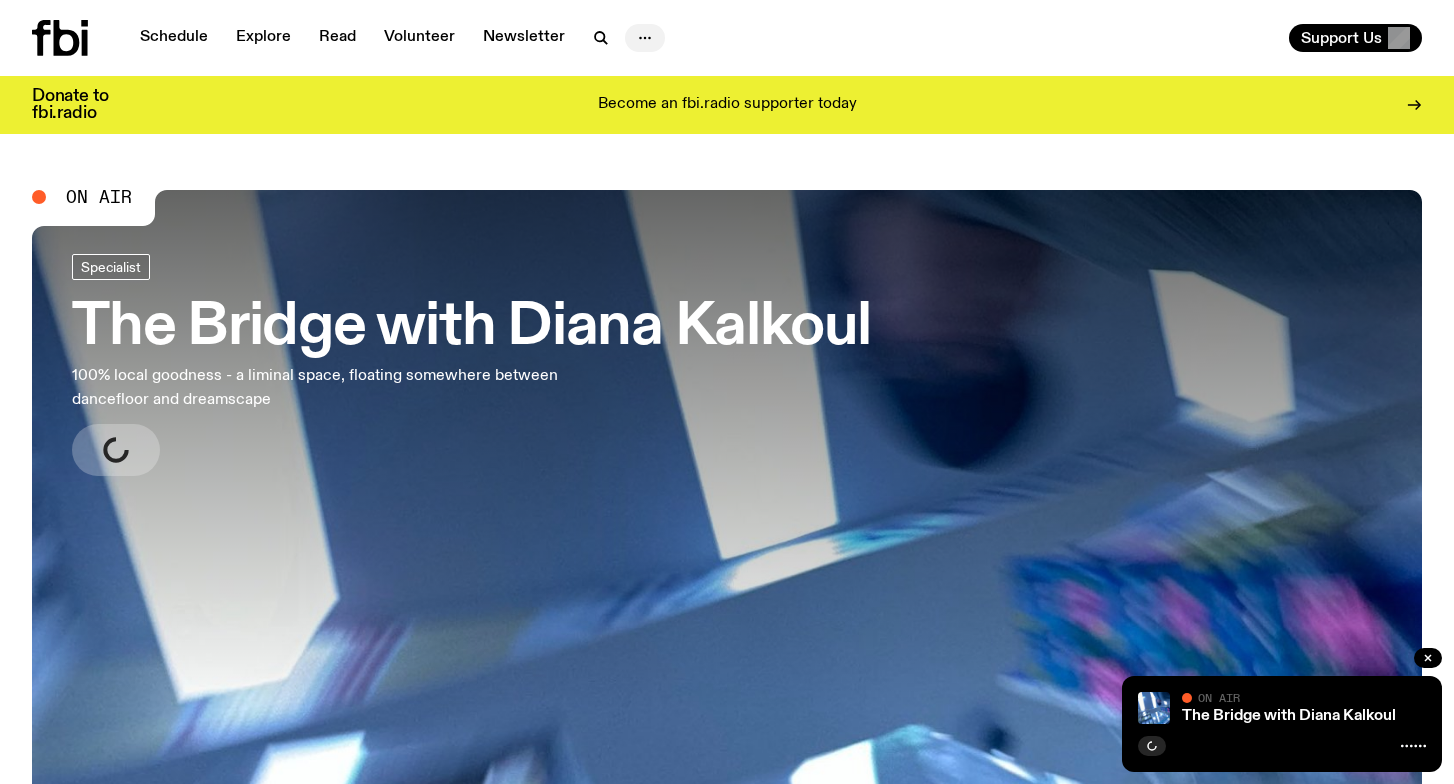 click 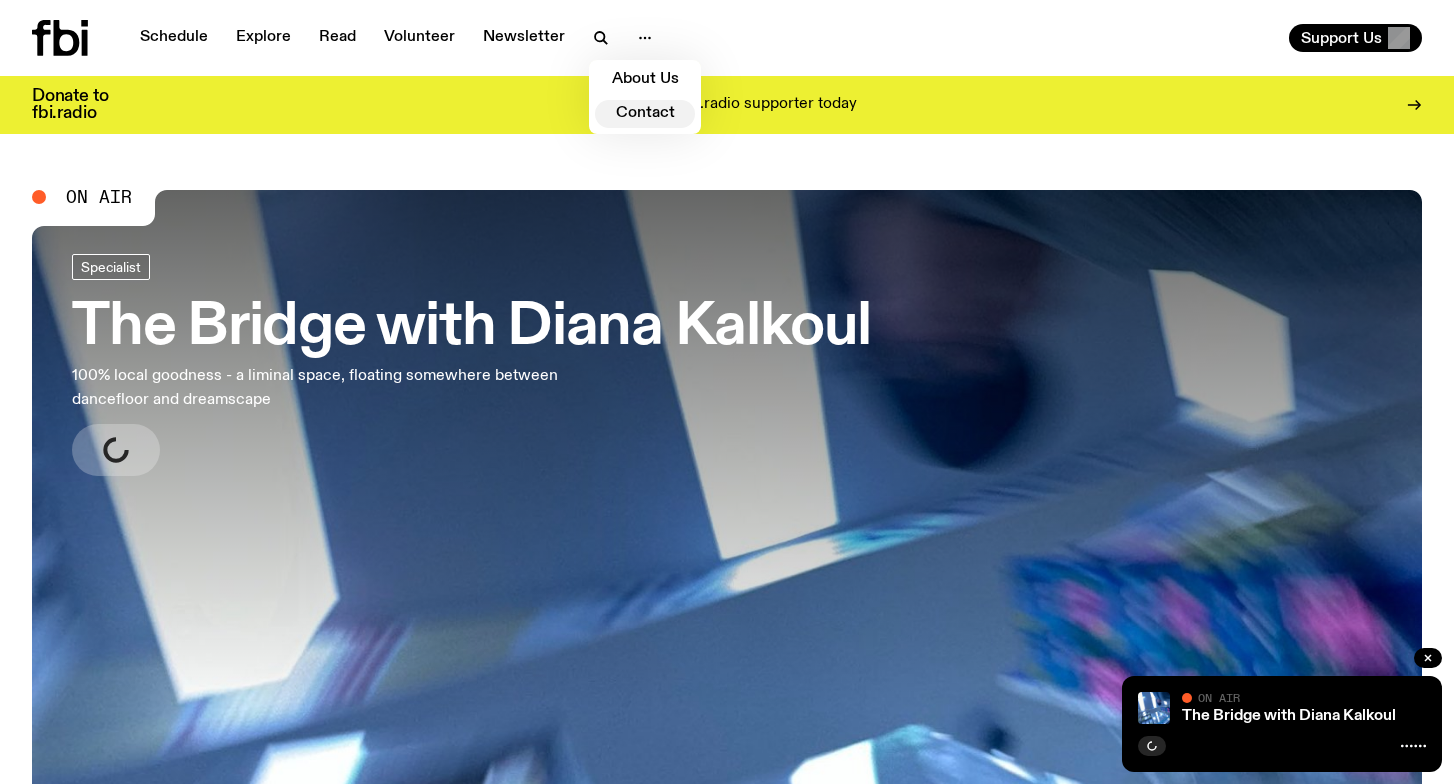 click on "Contact" 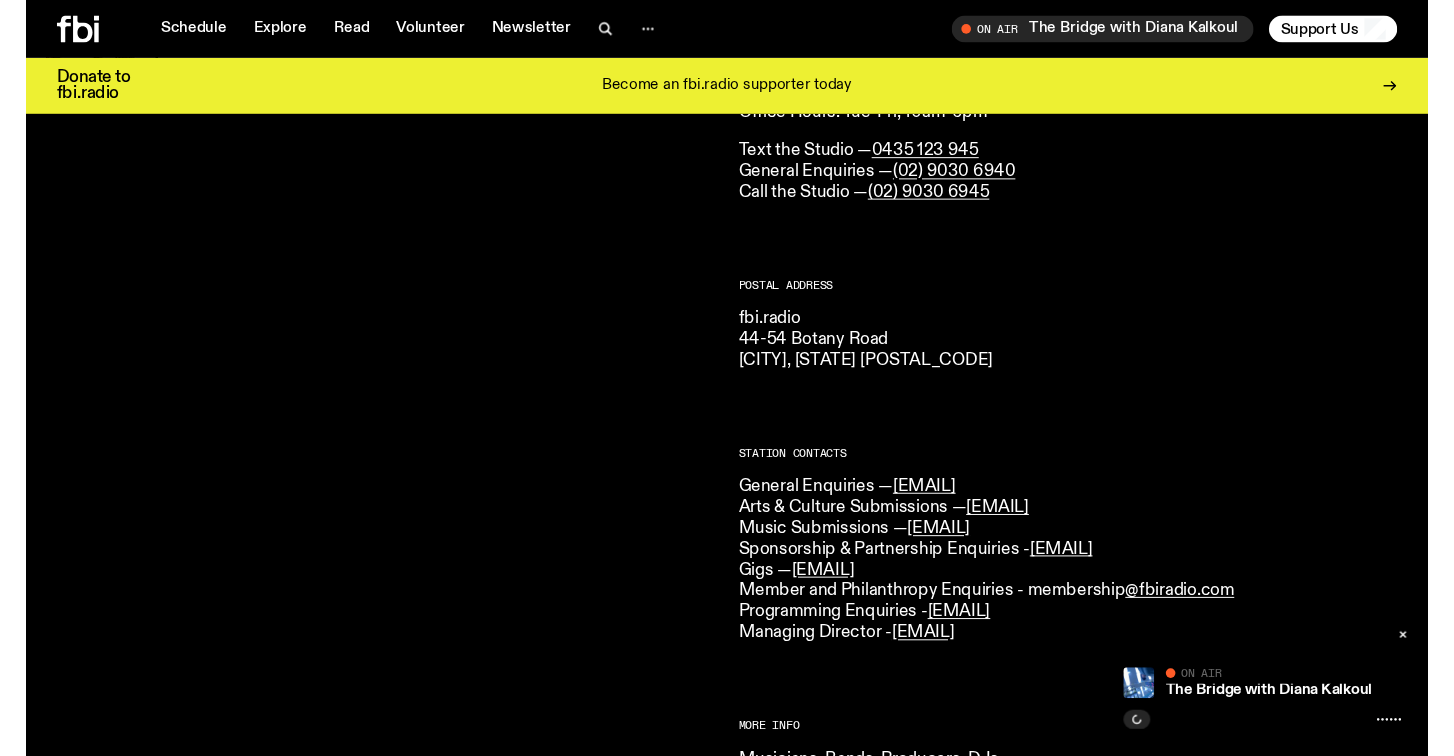 scroll, scrollTop: 307, scrollLeft: 0, axis: vertical 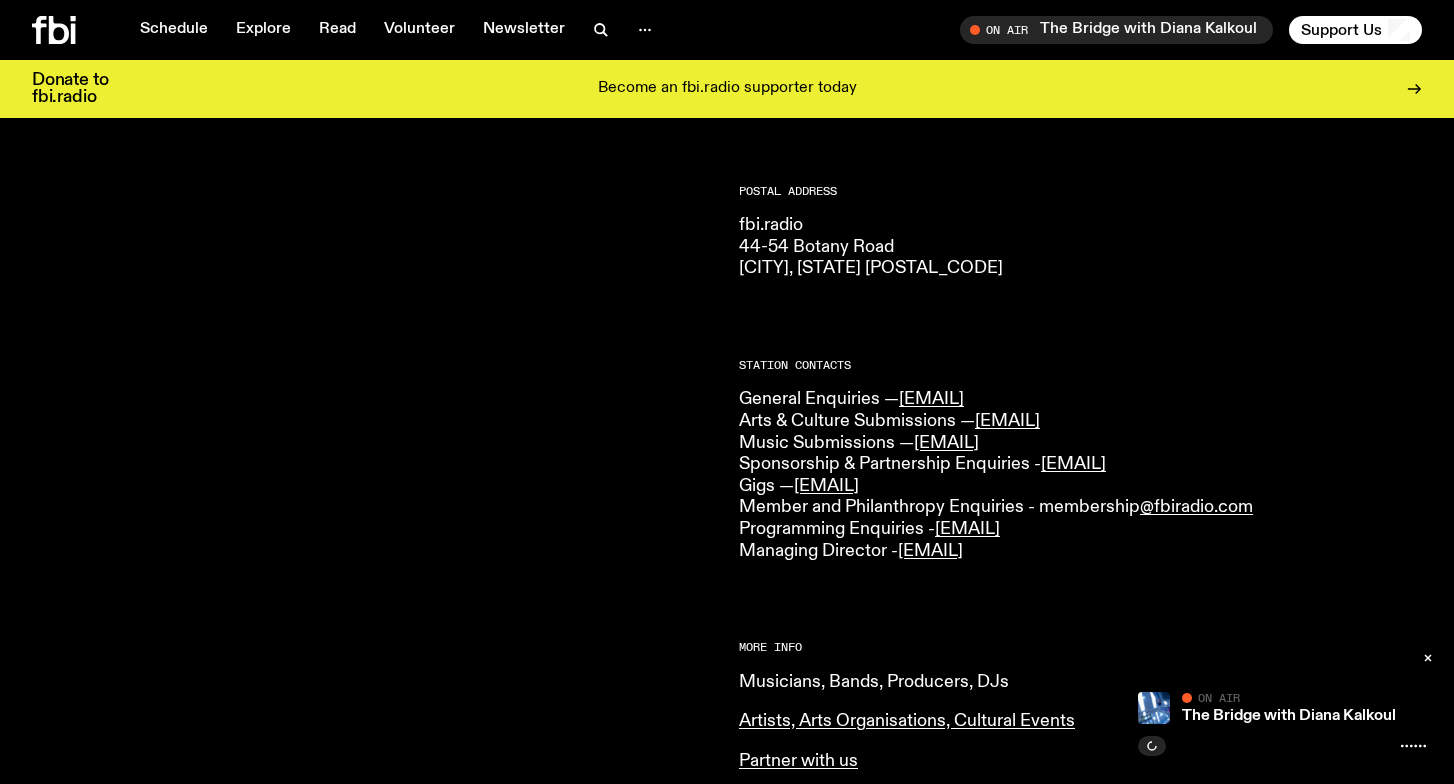 click on "Musicians, Bands, Producers, DJs" 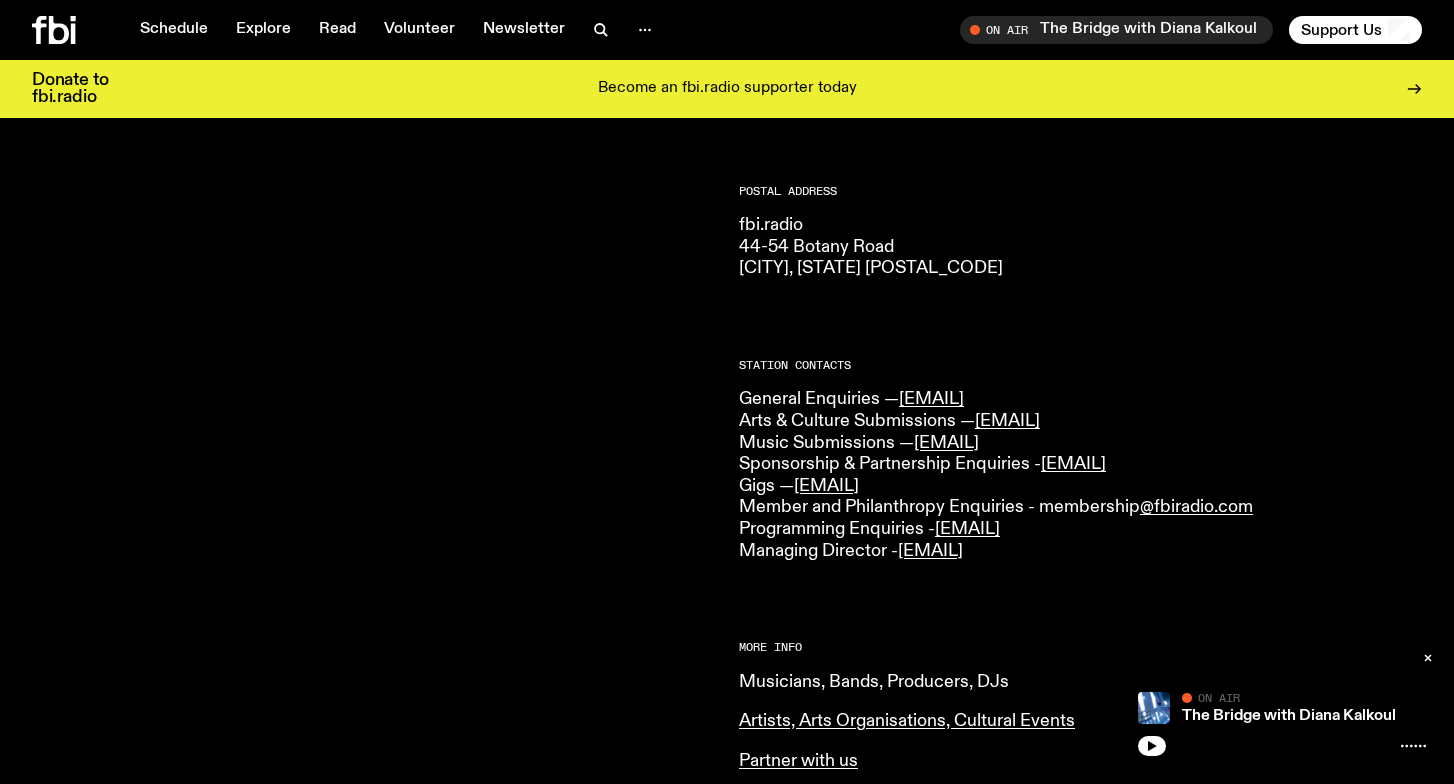 click on "Musicians, Bands, Producers, DJs" 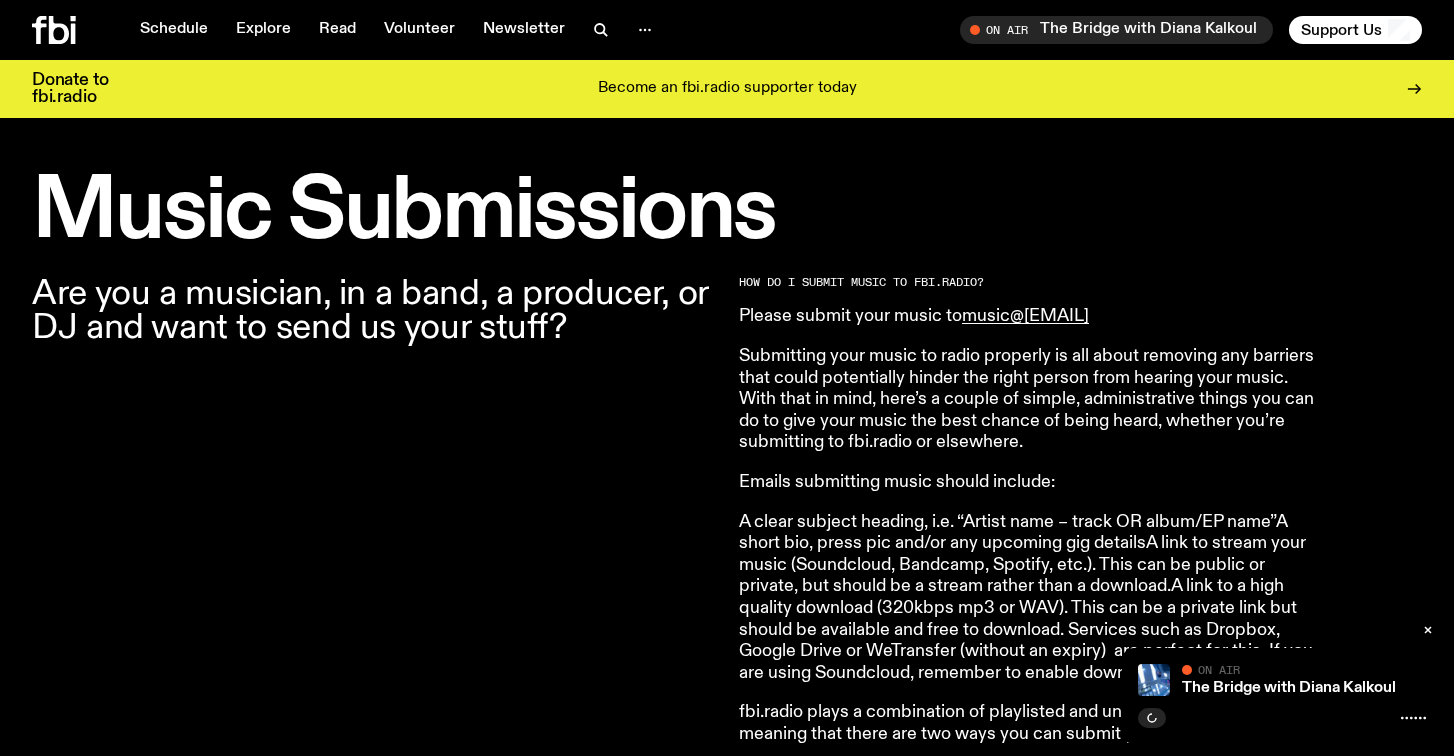 scroll, scrollTop: 576, scrollLeft: 0, axis: vertical 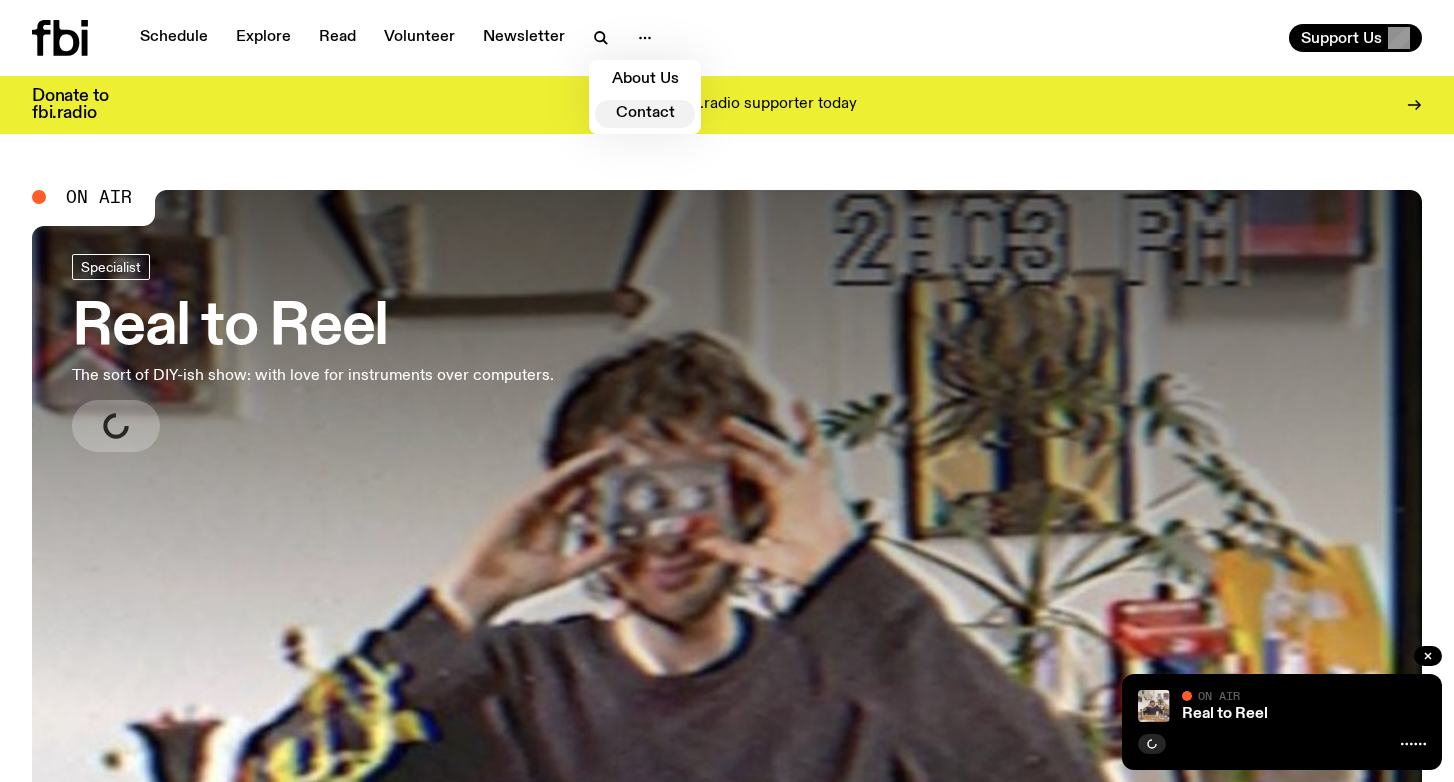 click on "Contact" 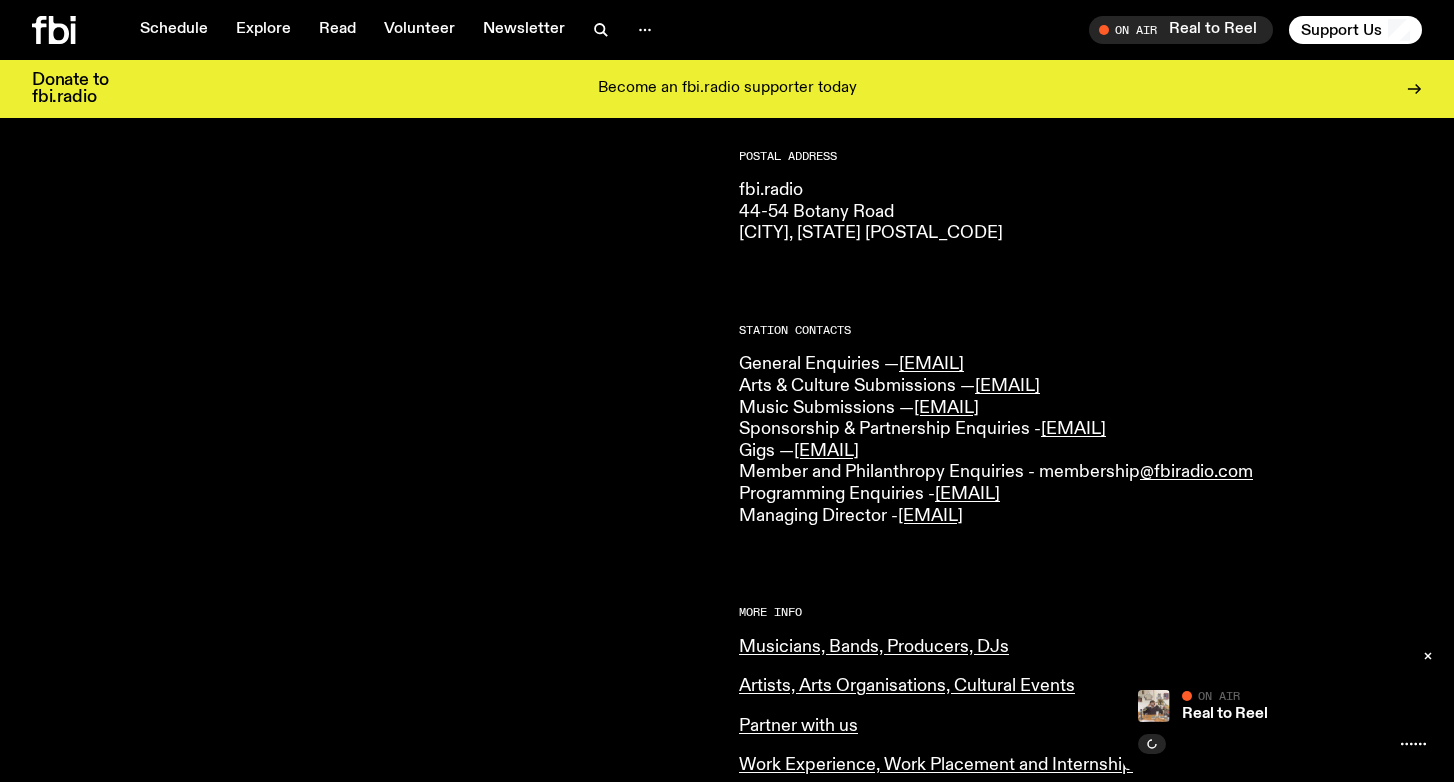 scroll, scrollTop: 343, scrollLeft: 0, axis: vertical 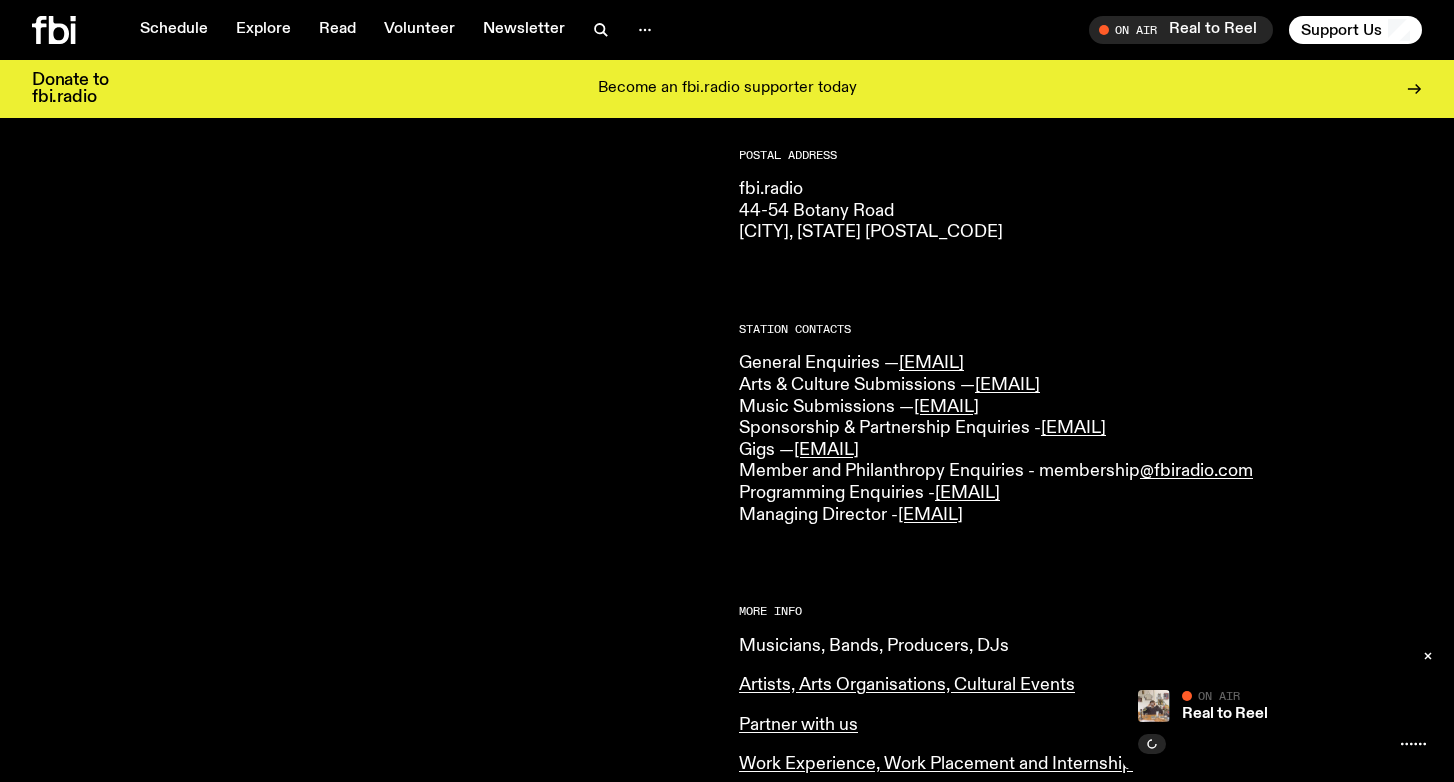 click on "Musicians, Bands, Producers, DJs" 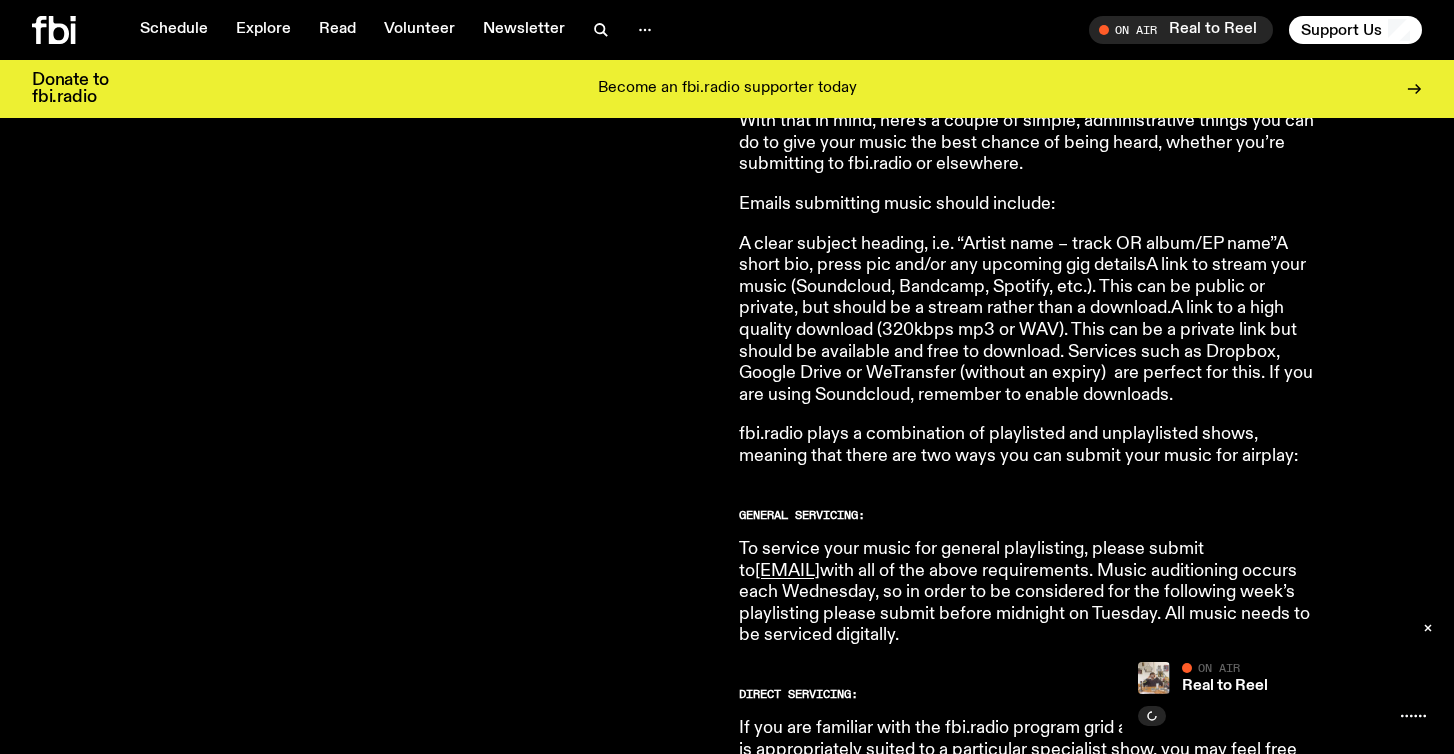 scroll, scrollTop: 822, scrollLeft: 0, axis: vertical 